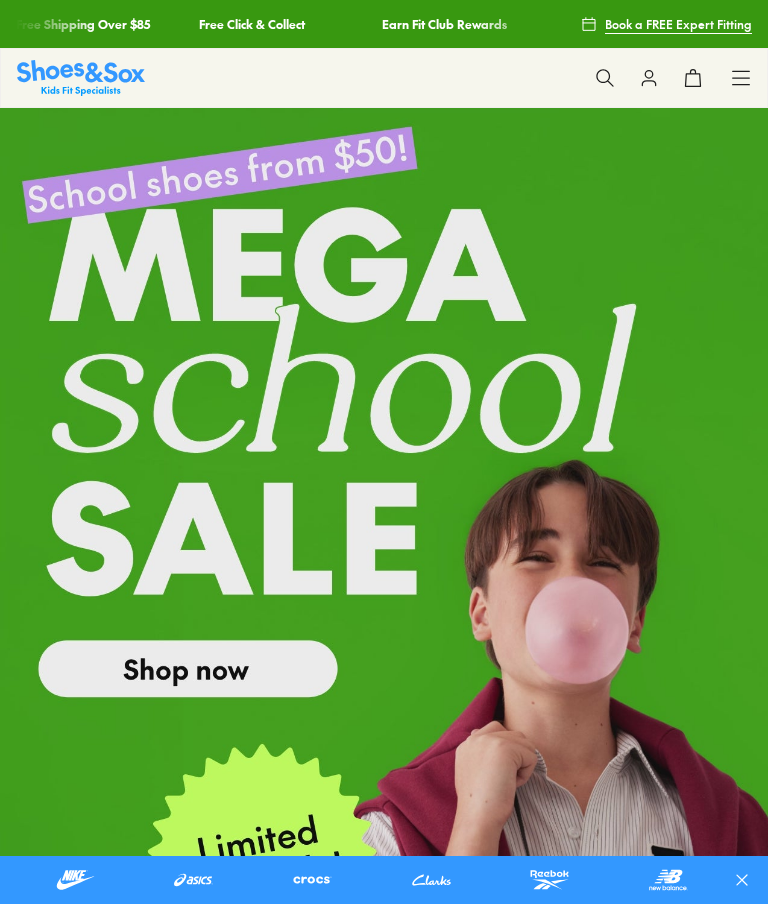 scroll, scrollTop: 0, scrollLeft: 0, axis: both 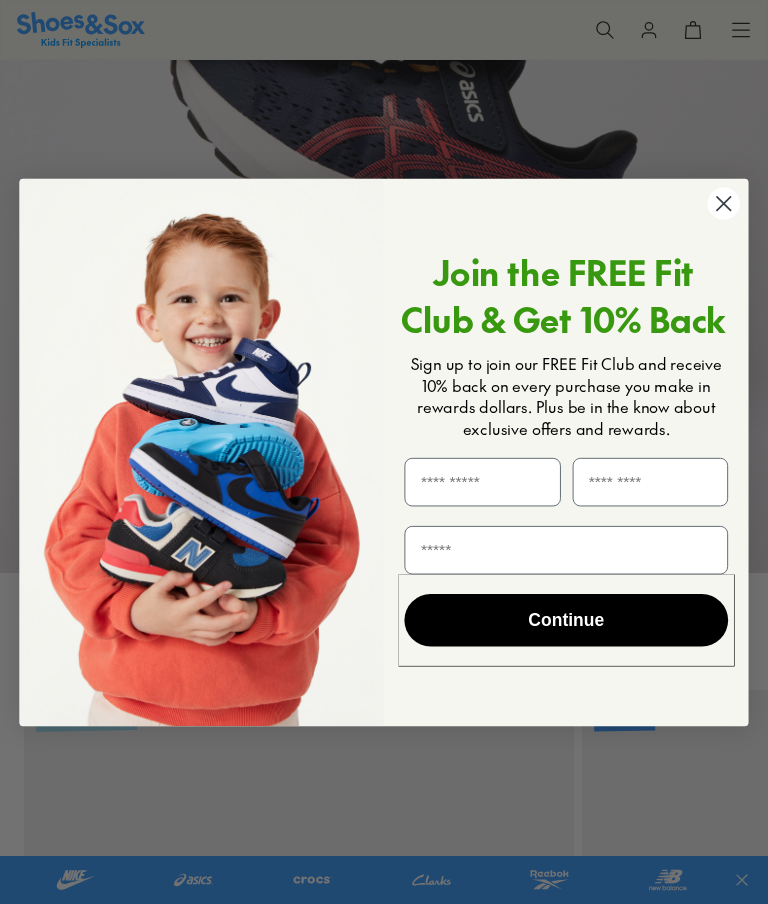 click 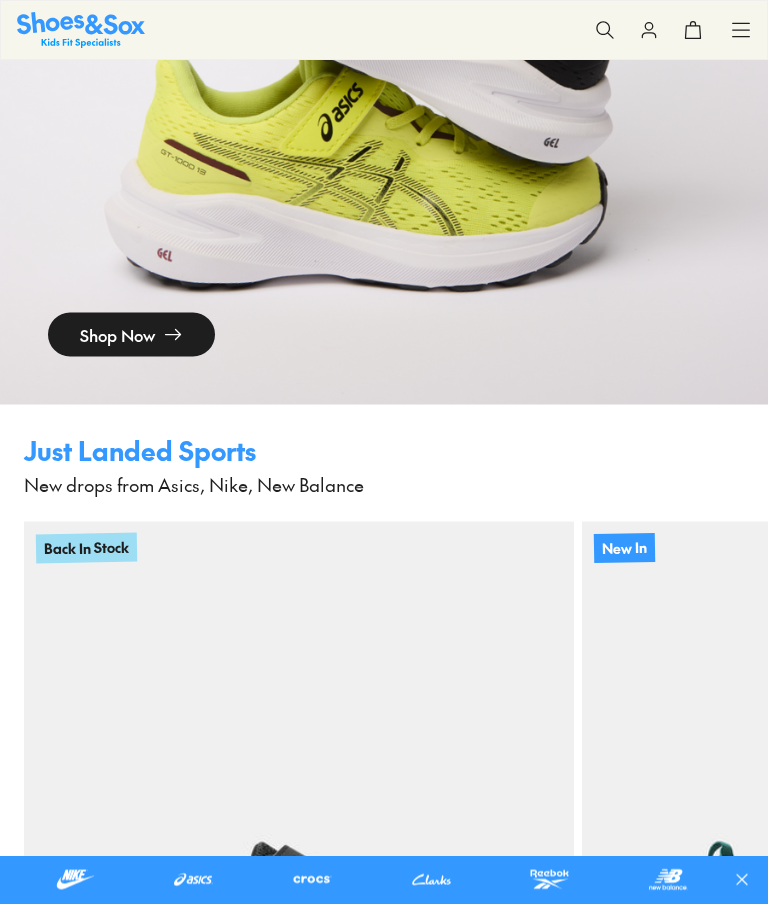 scroll, scrollTop: 0, scrollLeft: 0, axis: both 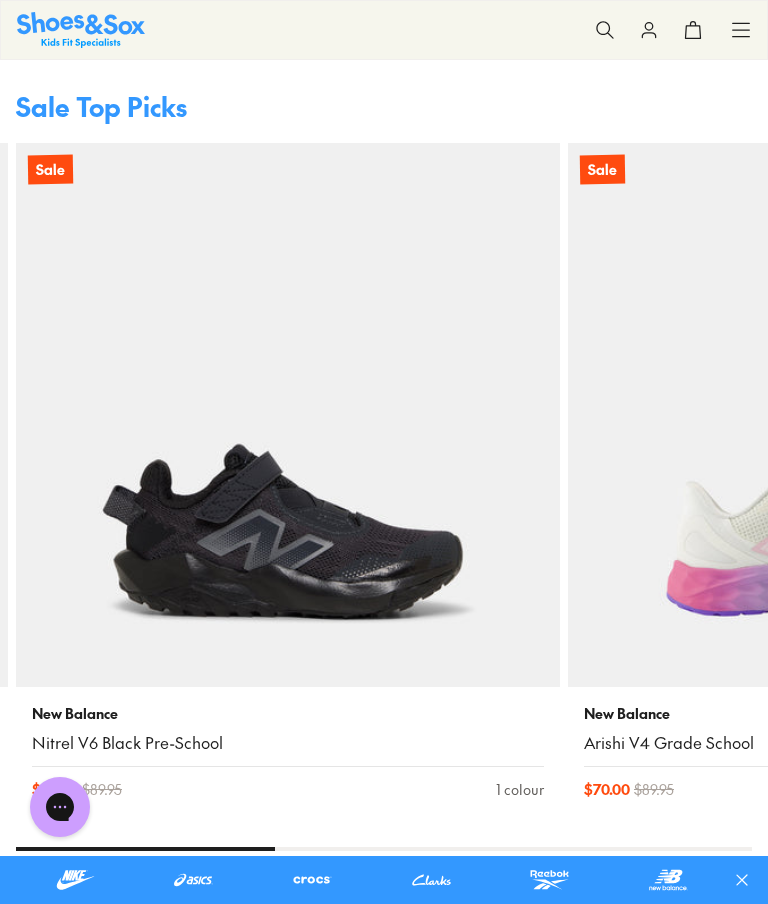 click at bounding box center [288, 415] 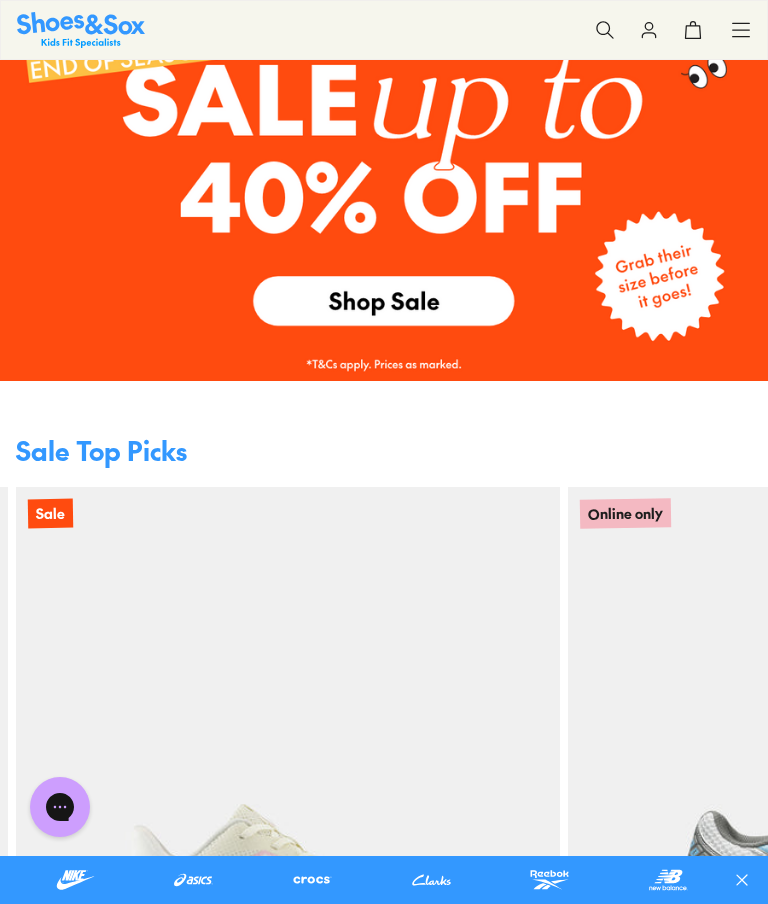 scroll, scrollTop: 4339, scrollLeft: 0, axis: vertical 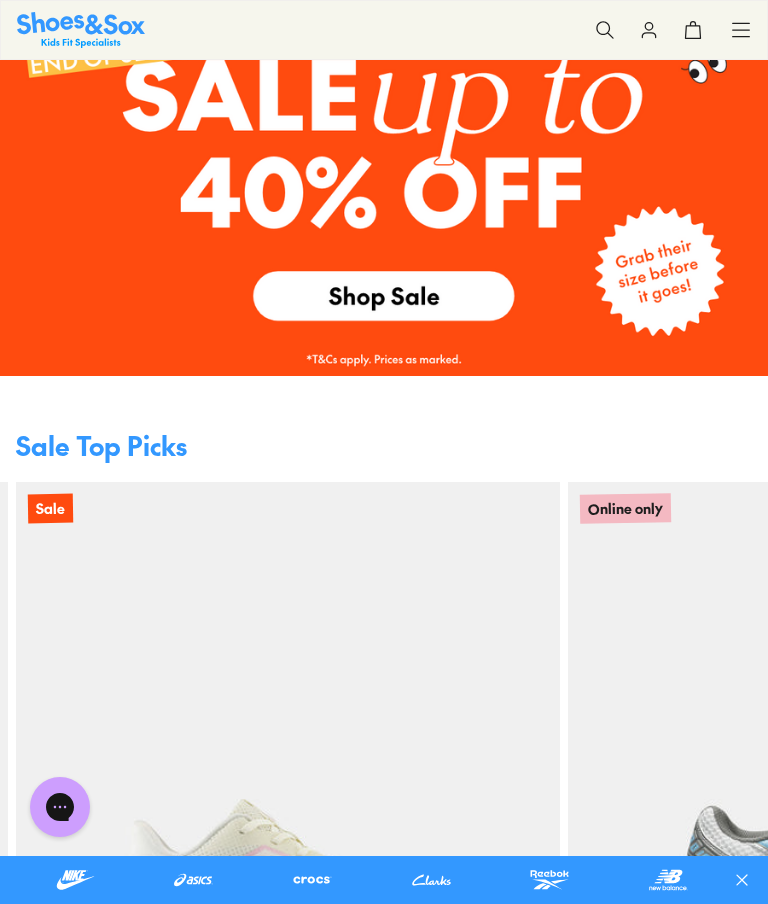 click on "Sale Top Picks" at bounding box center (101, 445) 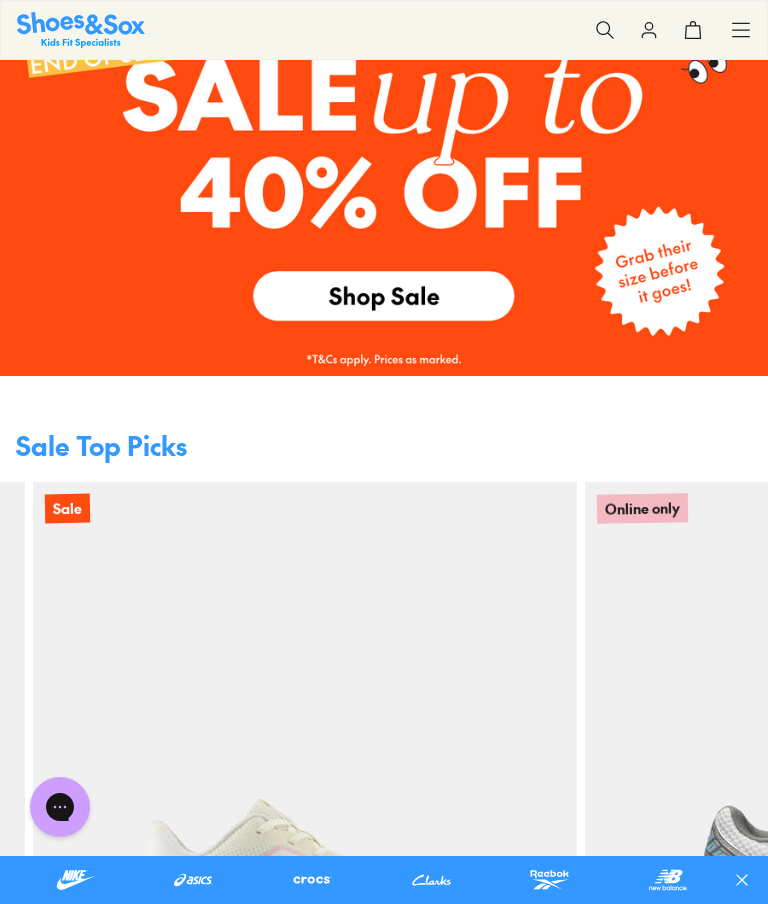 scroll, scrollTop: 4301, scrollLeft: 0, axis: vertical 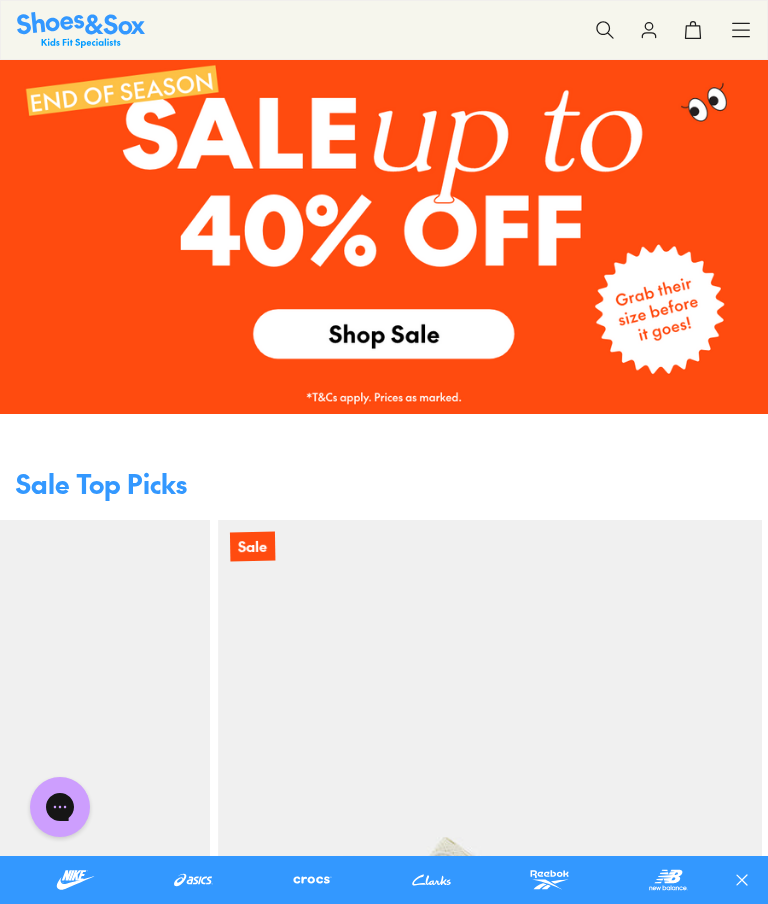 click at bounding box center [384, 227] 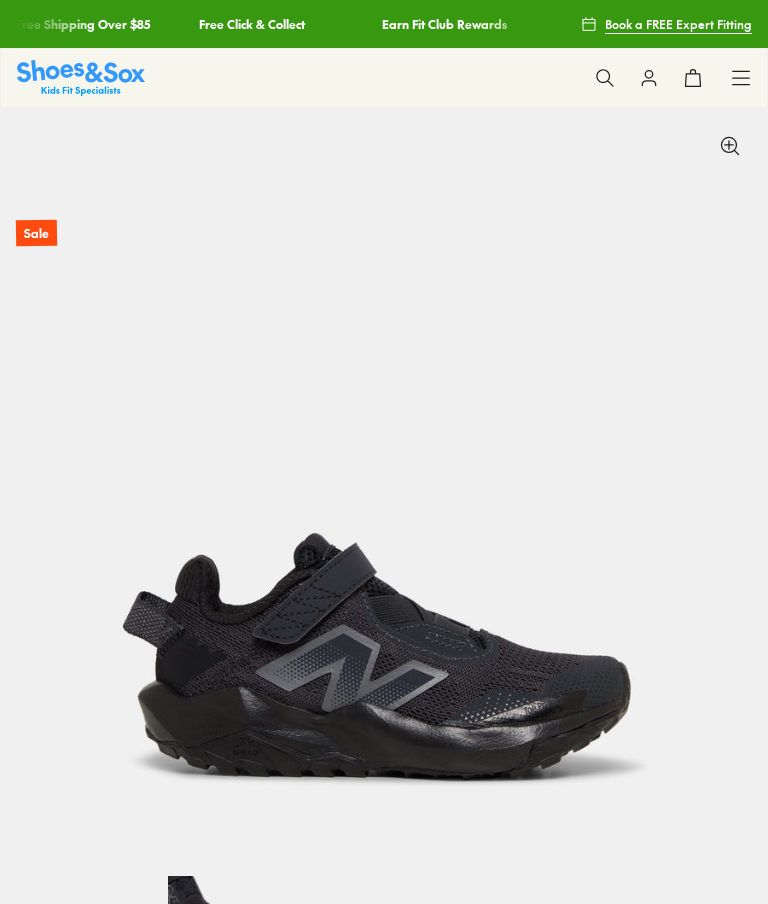 scroll, scrollTop: 600, scrollLeft: 0, axis: vertical 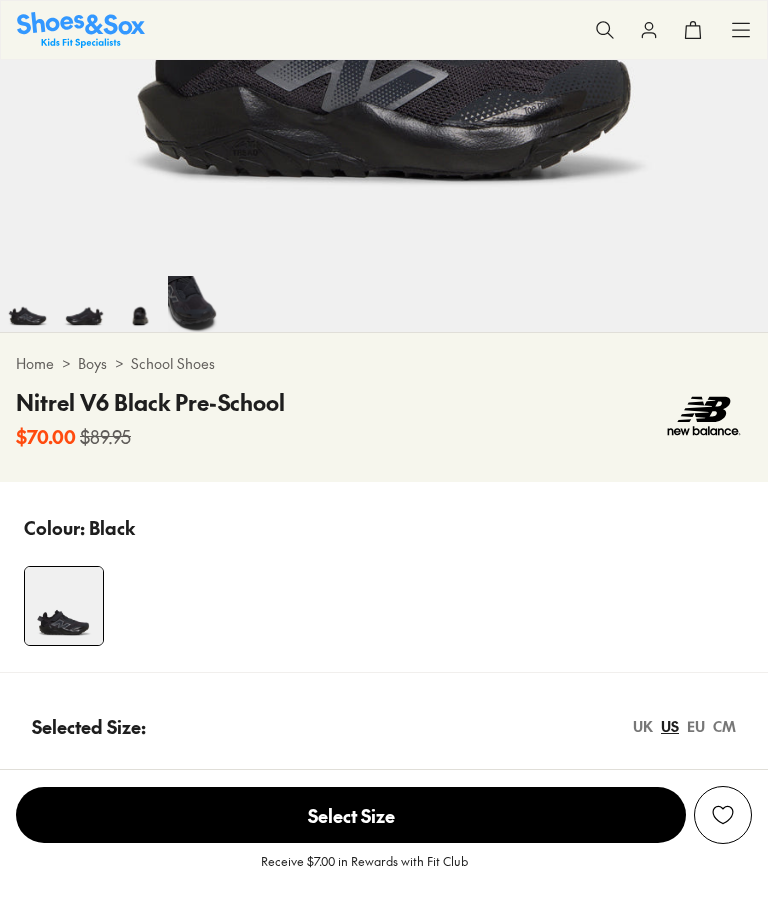select on "*" 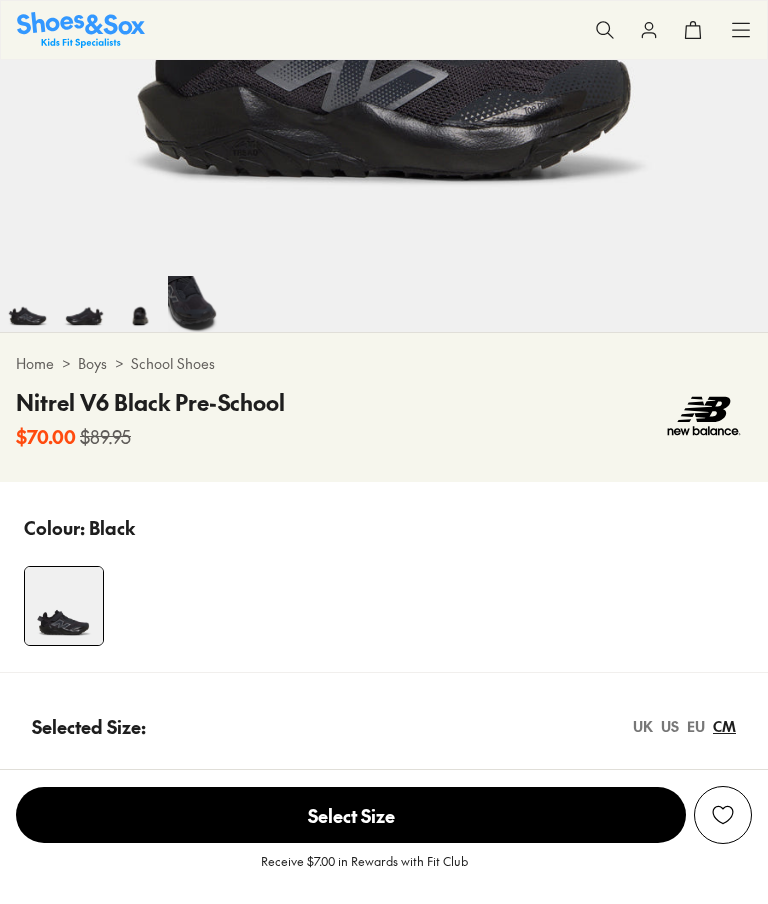 scroll, scrollTop: 600, scrollLeft: 0, axis: vertical 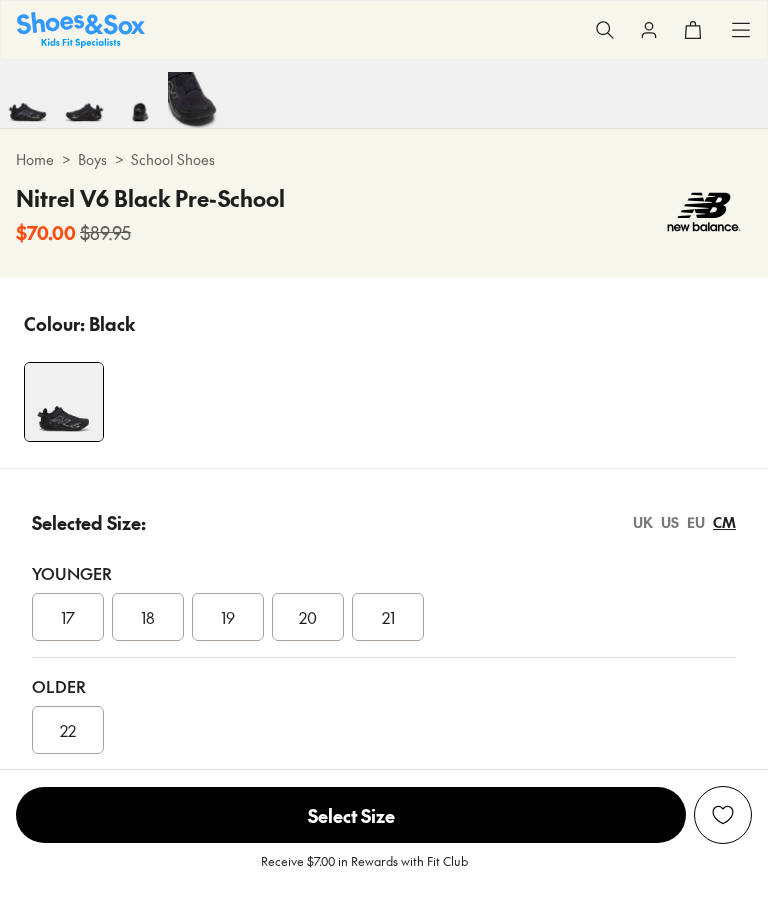 click on "20" at bounding box center (308, 617) 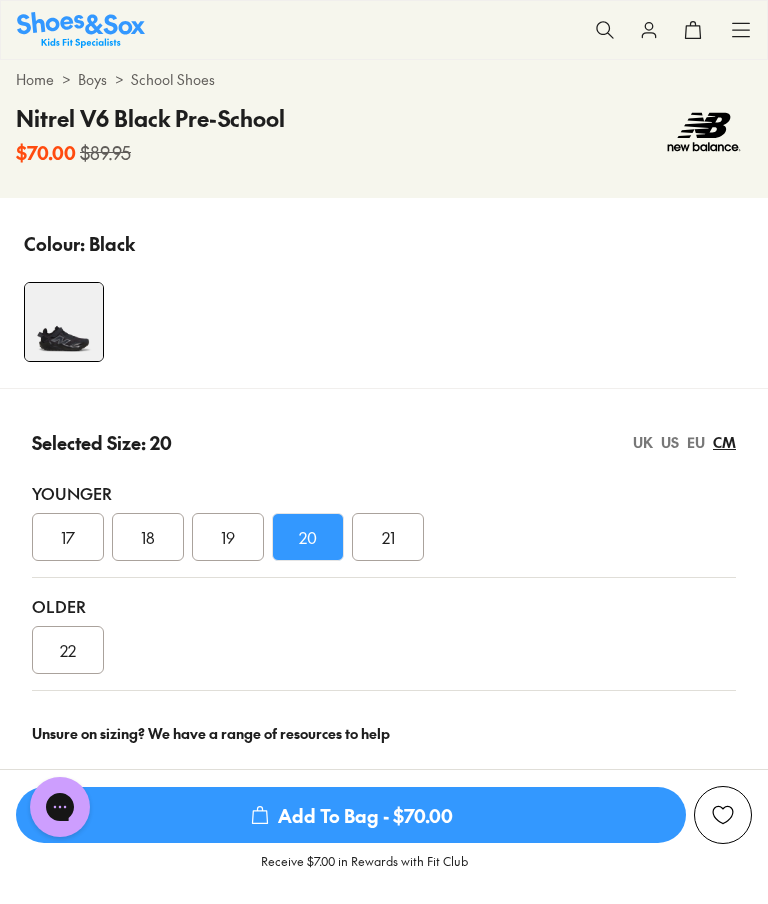 scroll, scrollTop: 1013, scrollLeft: 0, axis: vertical 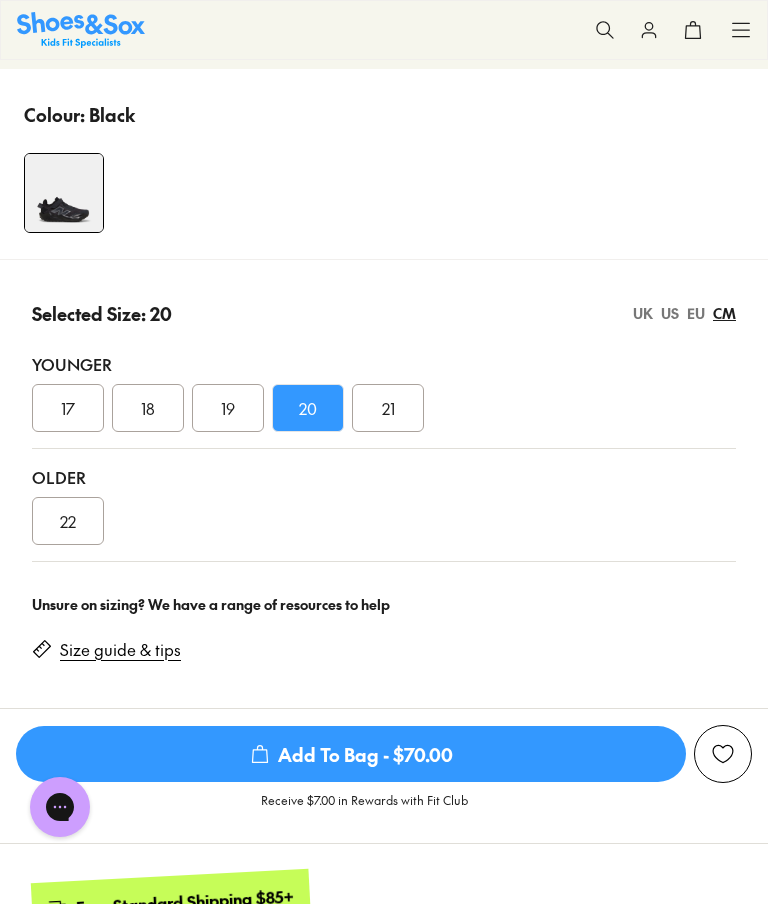 click on "Add To Bag - $70.00" at bounding box center (351, 754) 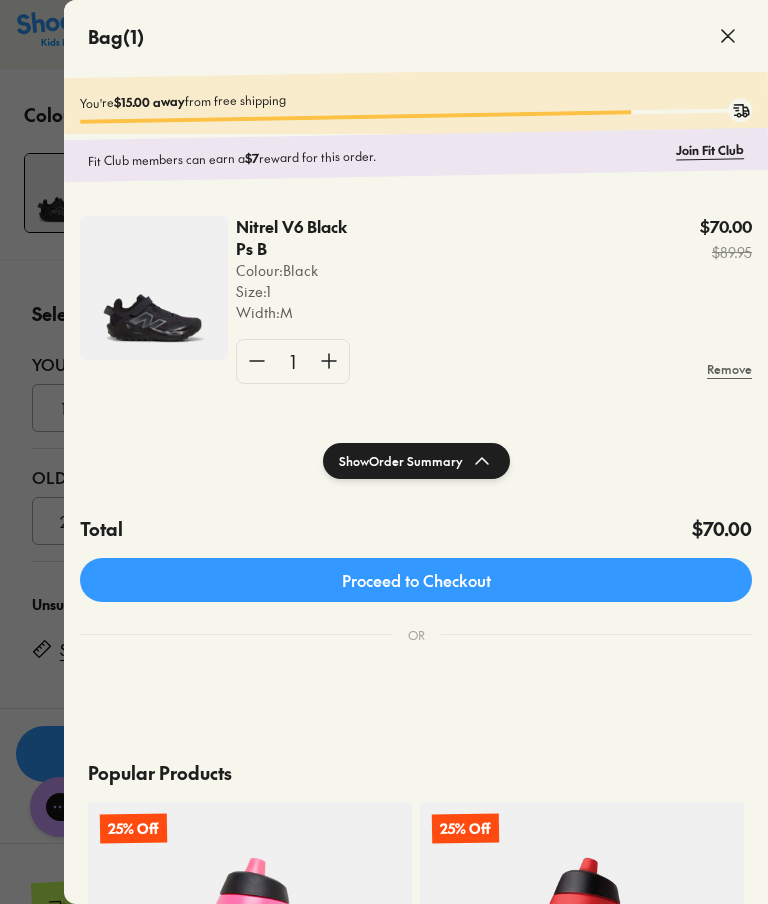 scroll, scrollTop: 0, scrollLeft: 0, axis: both 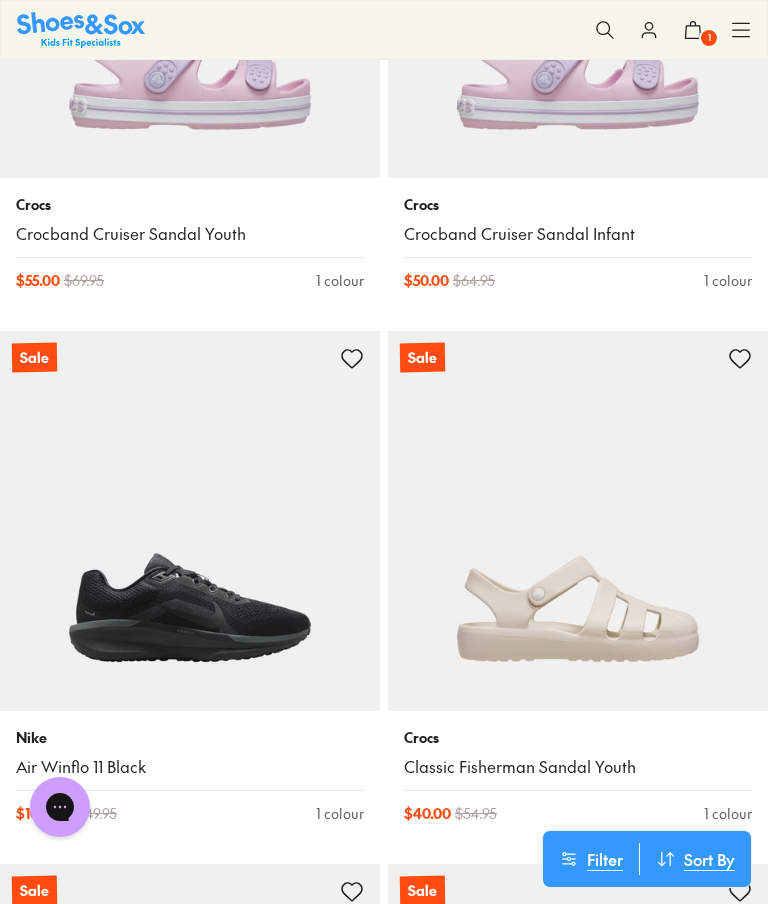 click at bounding box center [190, 521] 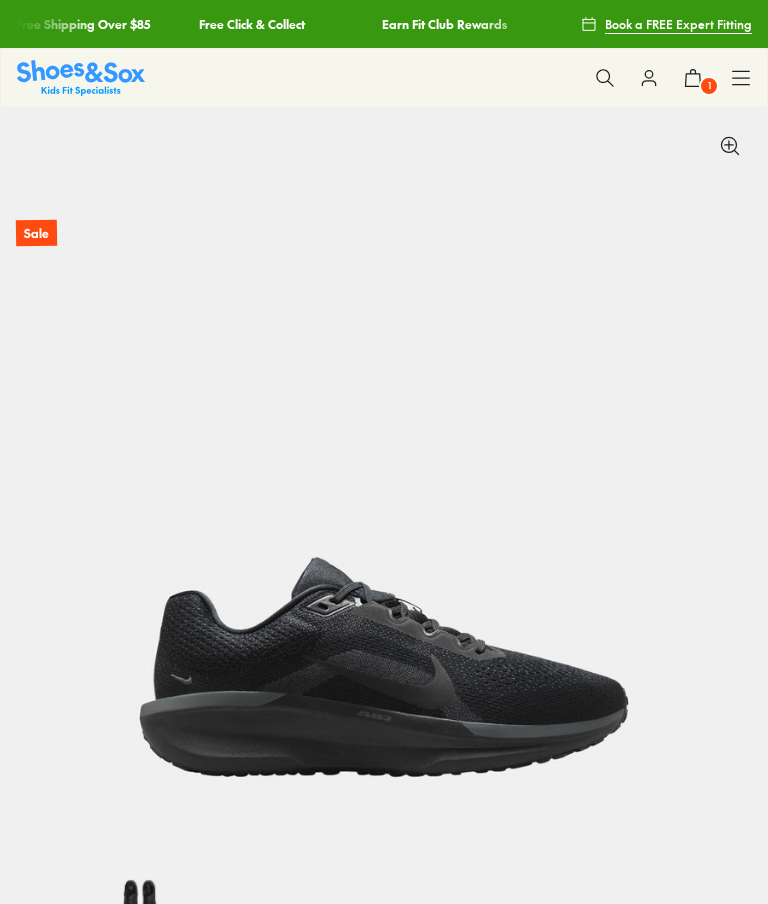 scroll, scrollTop: 123, scrollLeft: 0, axis: vertical 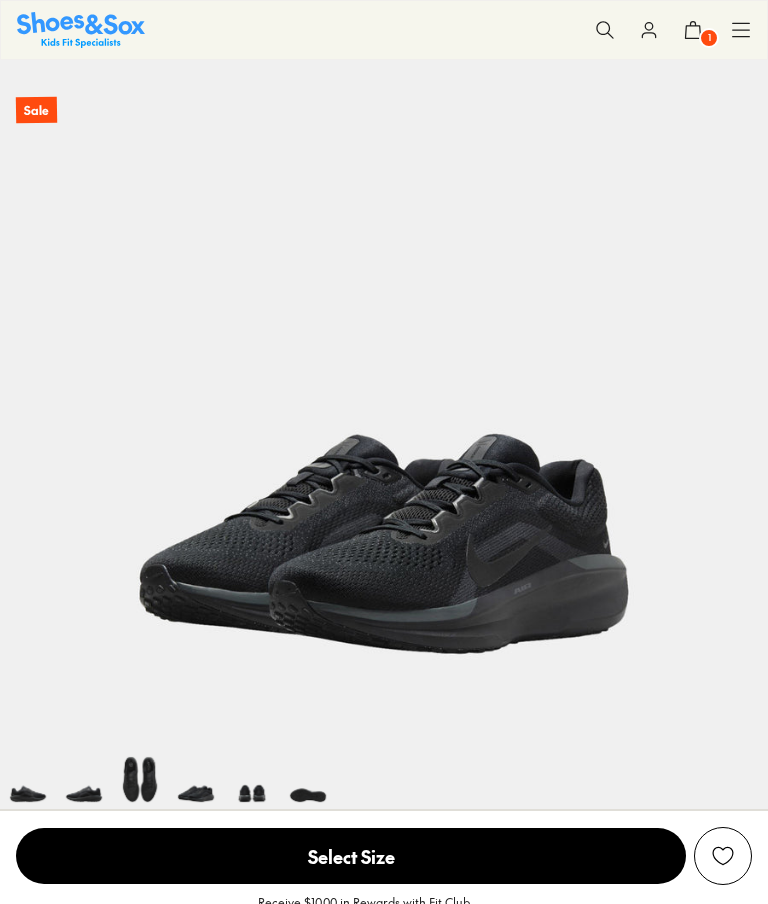 select on "*" 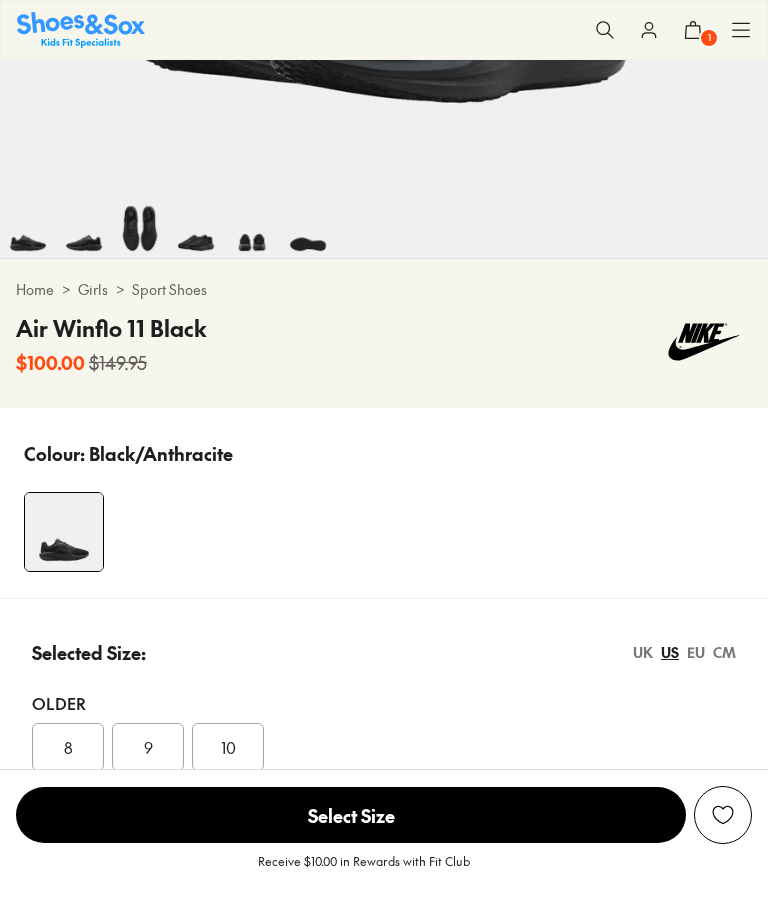 scroll, scrollTop: 0, scrollLeft: 0, axis: both 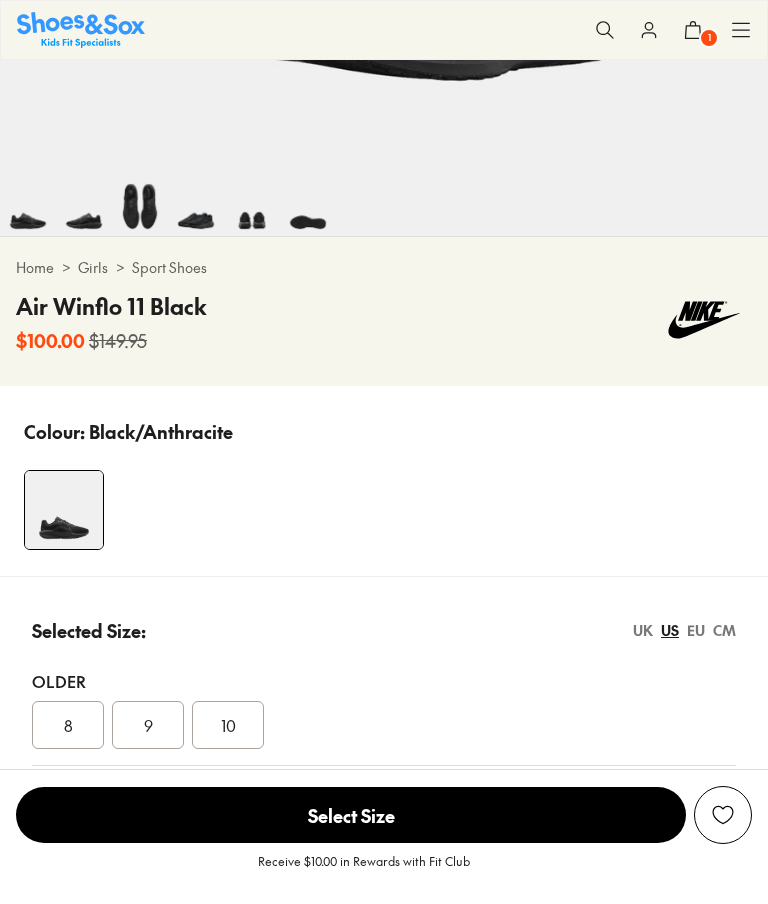 click on "CM" at bounding box center [724, 630] 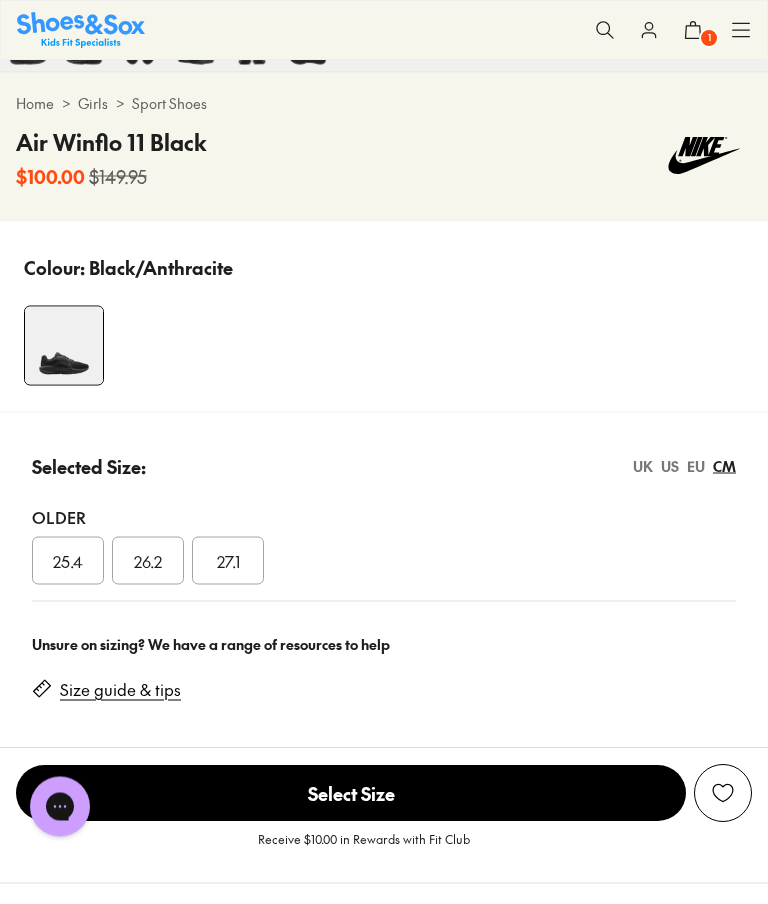 scroll, scrollTop: 861, scrollLeft: 0, axis: vertical 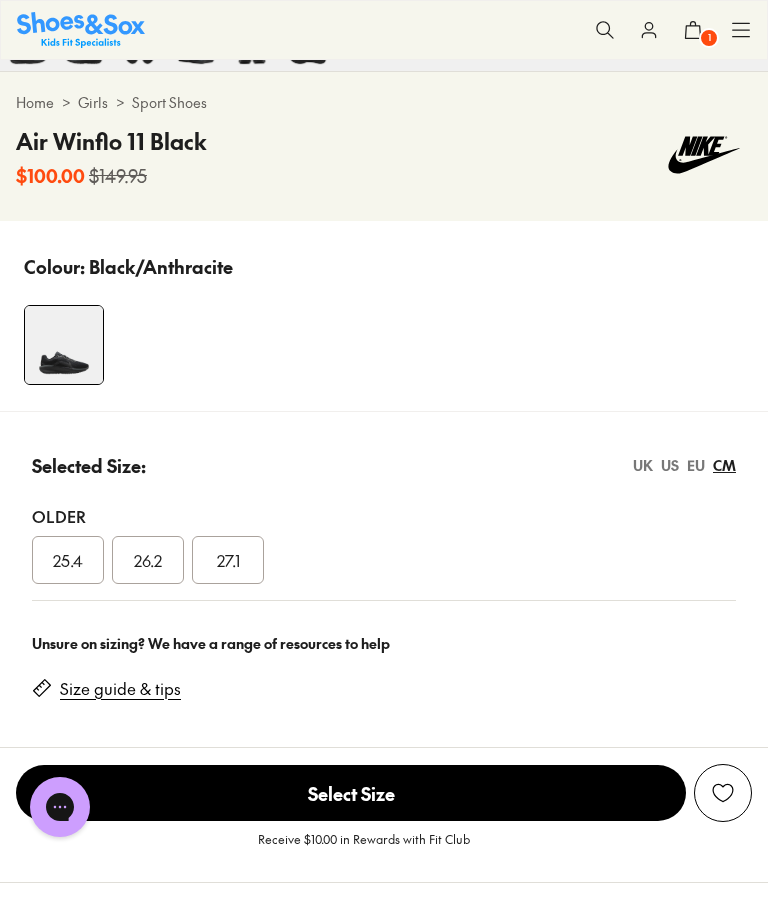 click on "25.4" at bounding box center [68, 560] 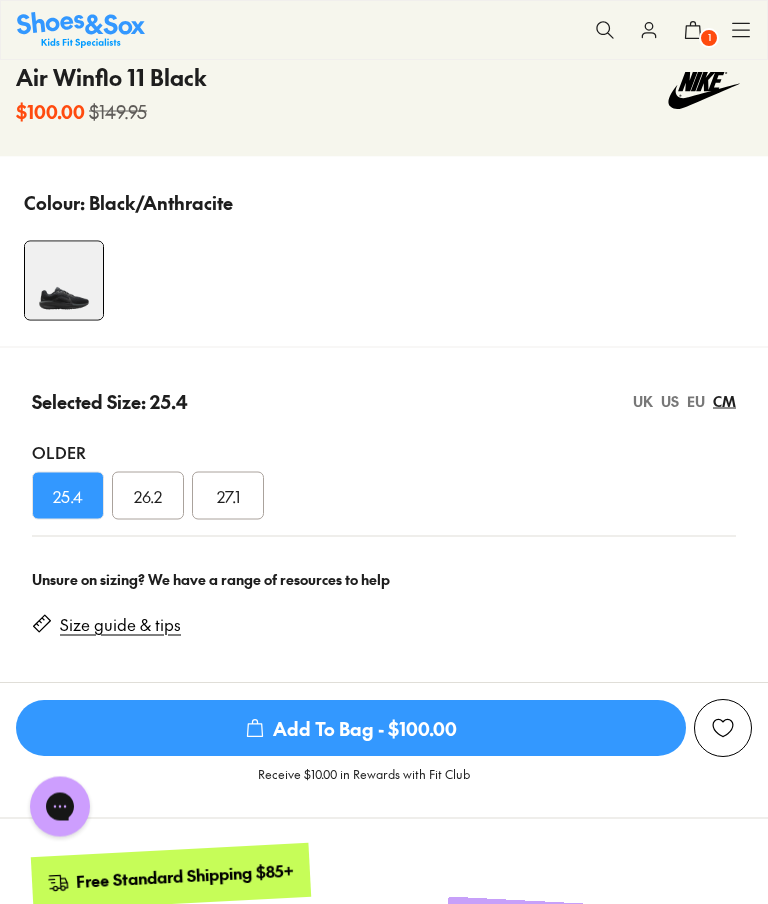 scroll, scrollTop: 972, scrollLeft: 0, axis: vertical 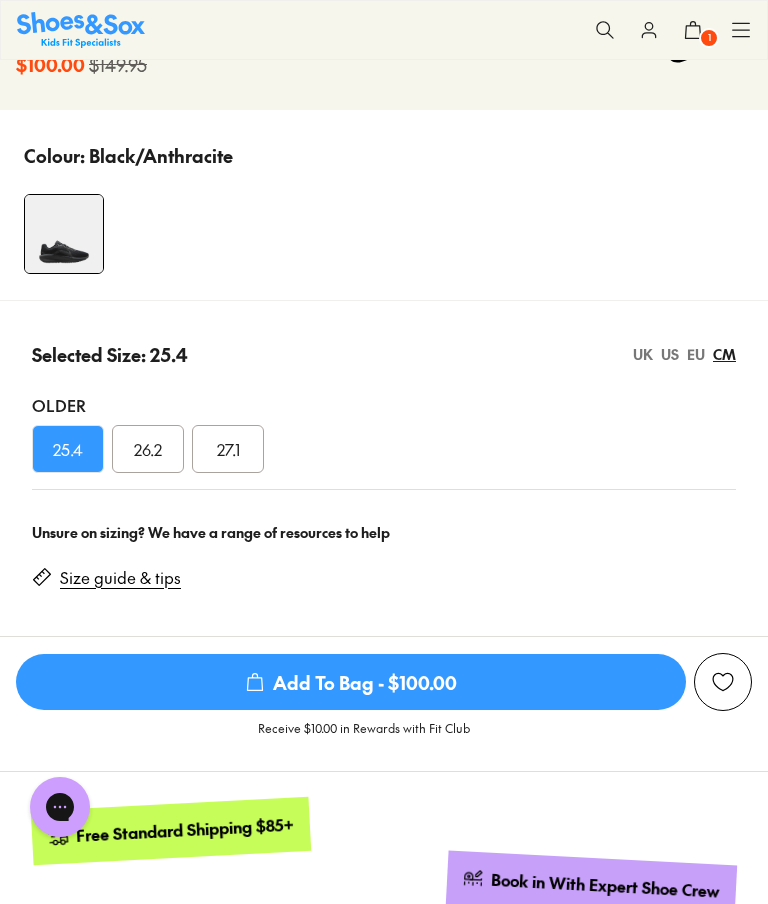 click on "Add To Bag - $100.00" at bounding box center [351, 682] 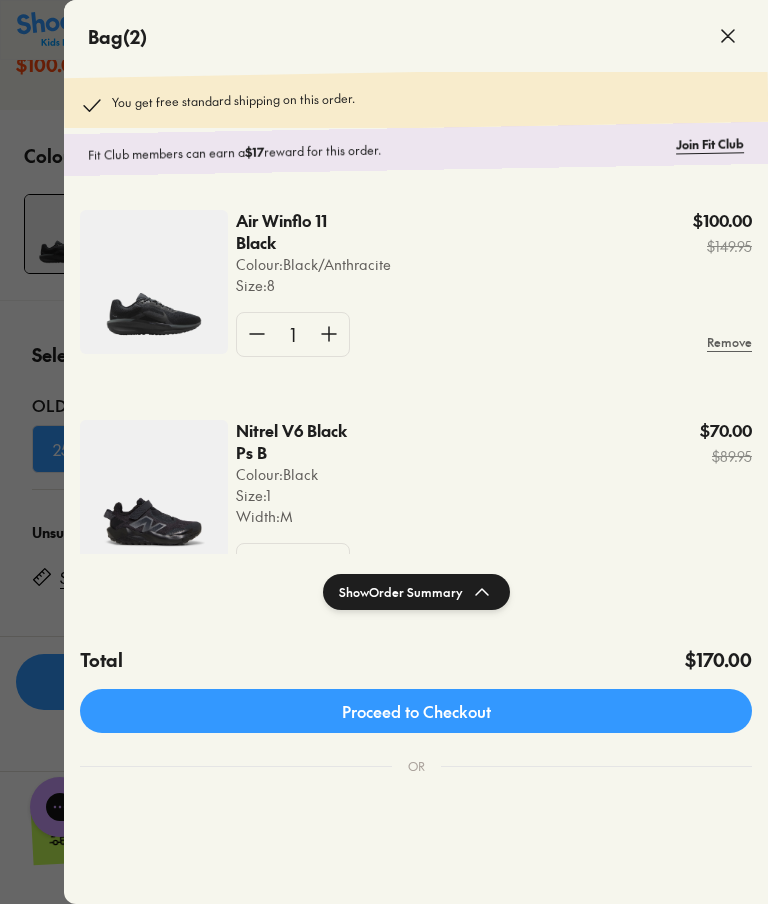 click on "Proceed to Checkout" 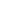 scroll, scrollTop: 0, scrollLeft: 0, axis: both 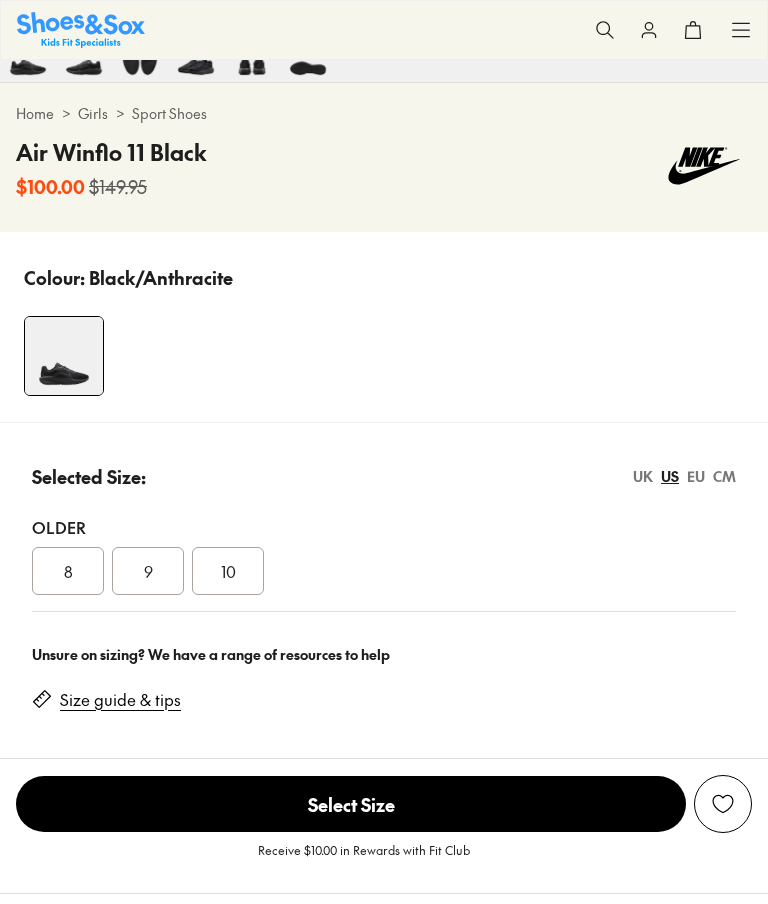 click on "CM" at bounding box center [724, 476] 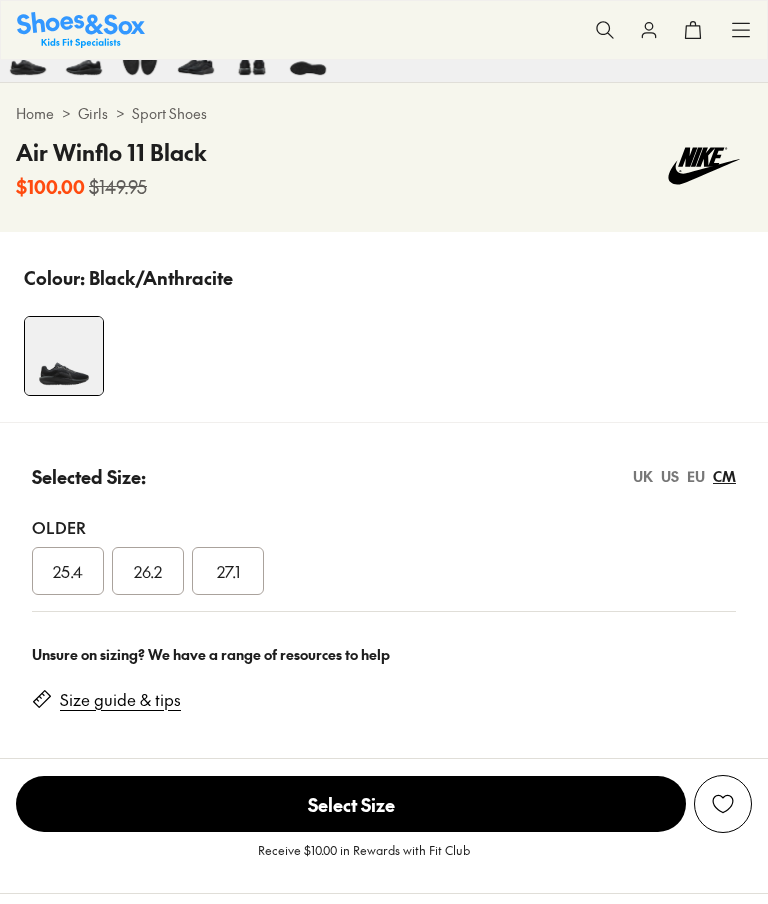 click on "CM" at bounding box center (724, 476) 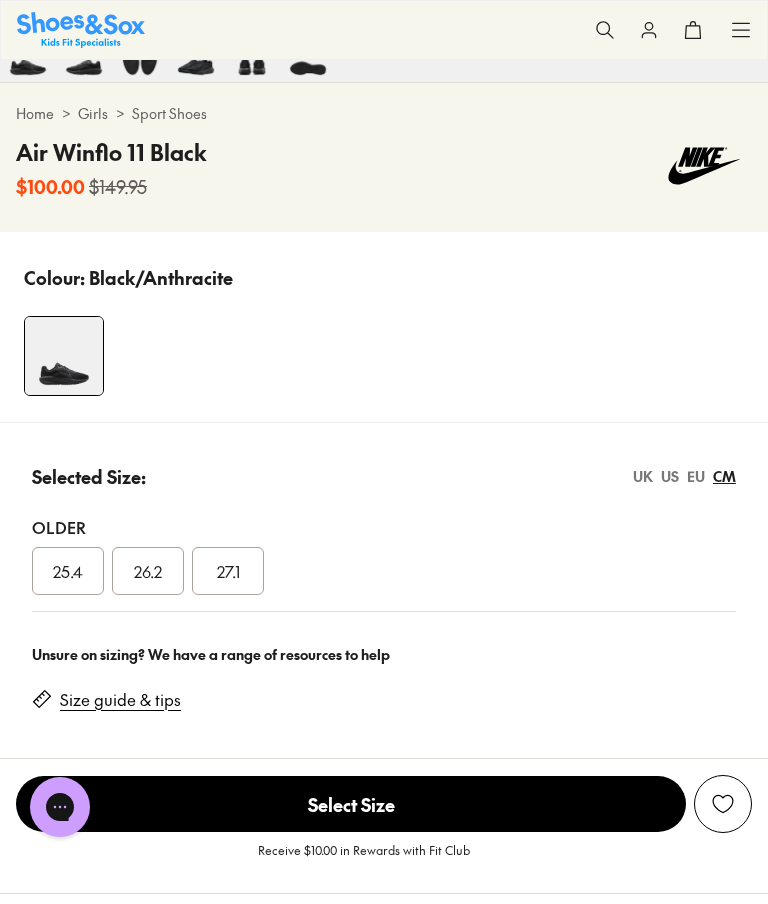 scroll, scrollTop: 0, scrollLeft: 0, axis: both 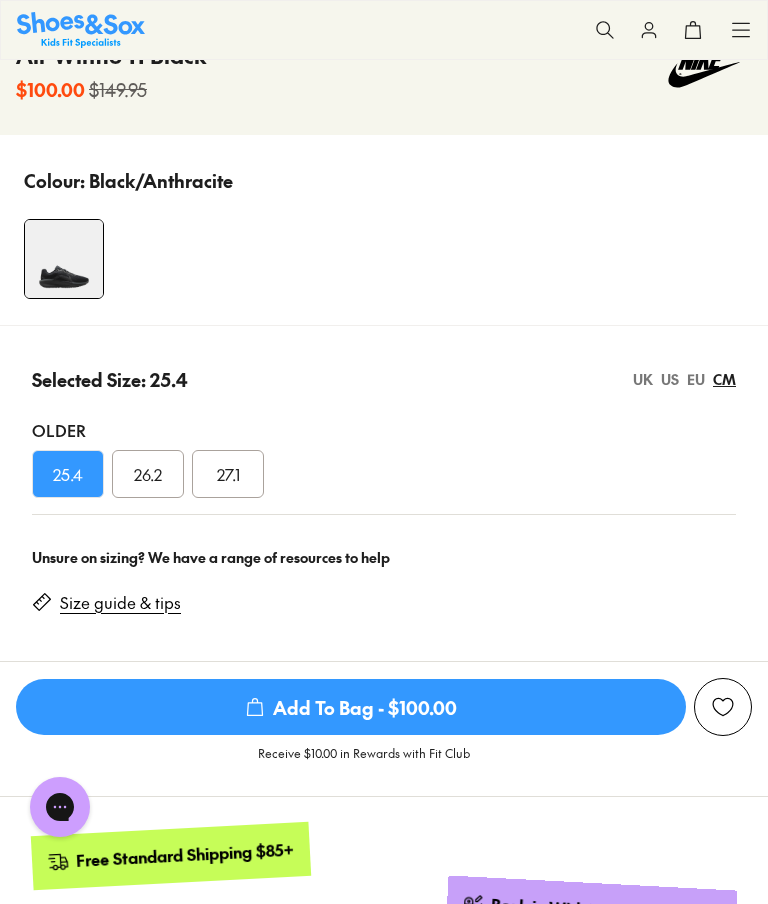 click on "Size guide & tips" at bounding box center [120, 603] 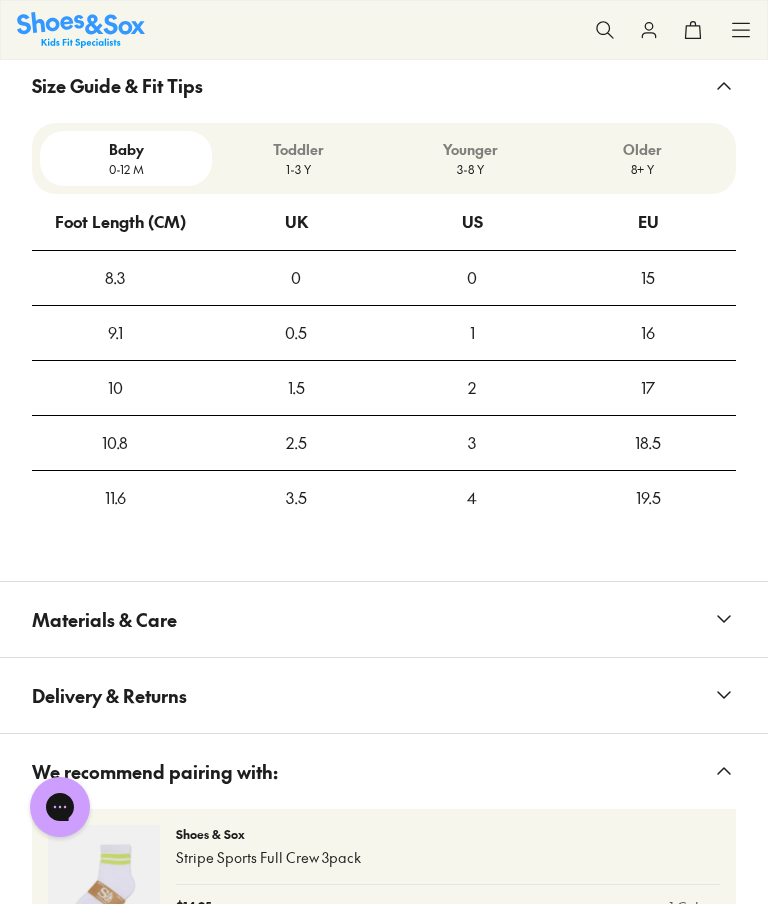 scroll, scrollTop: 2111, scrollLeft: 0, axis: vertical 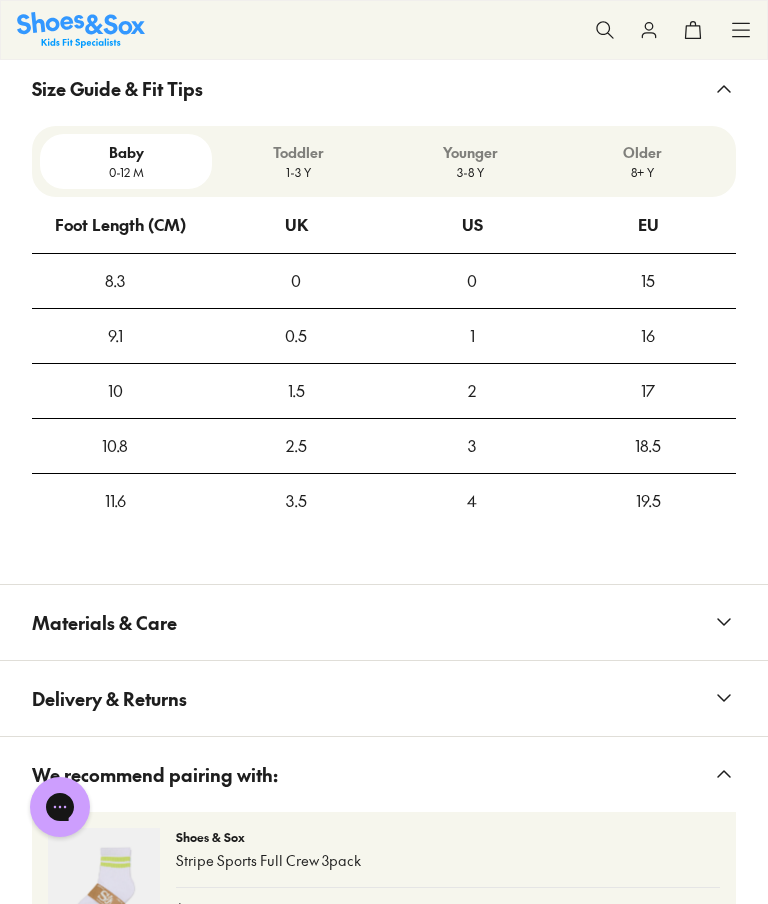 click on "8+ Y" at bounding box center [642, 172] 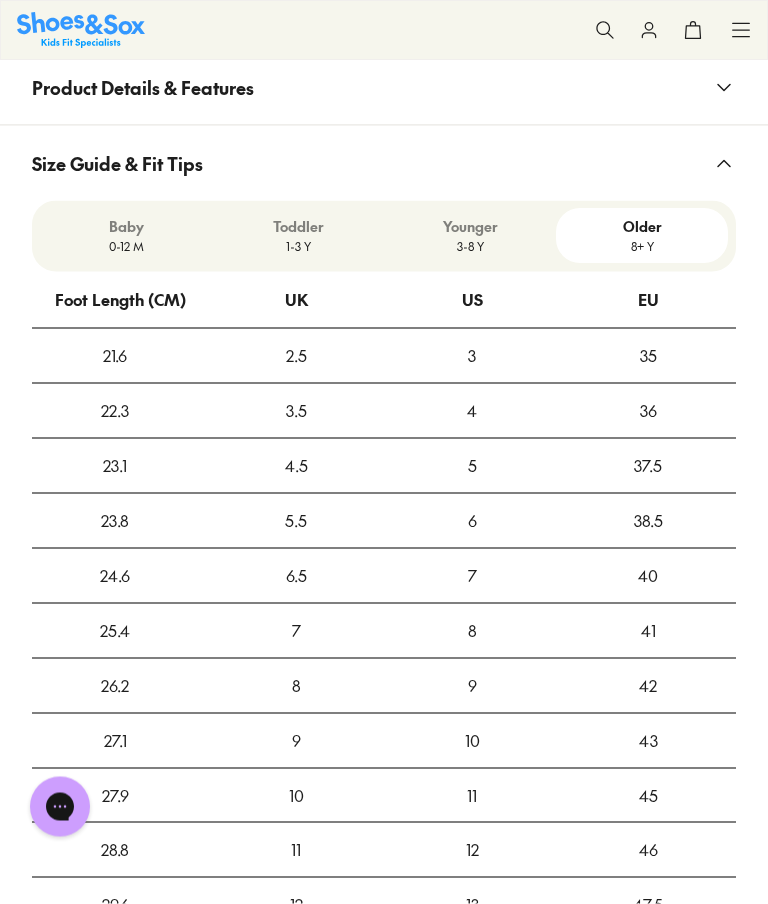scroll, scrollTop: 2000, scrollLeft: 0, axis: vertical 